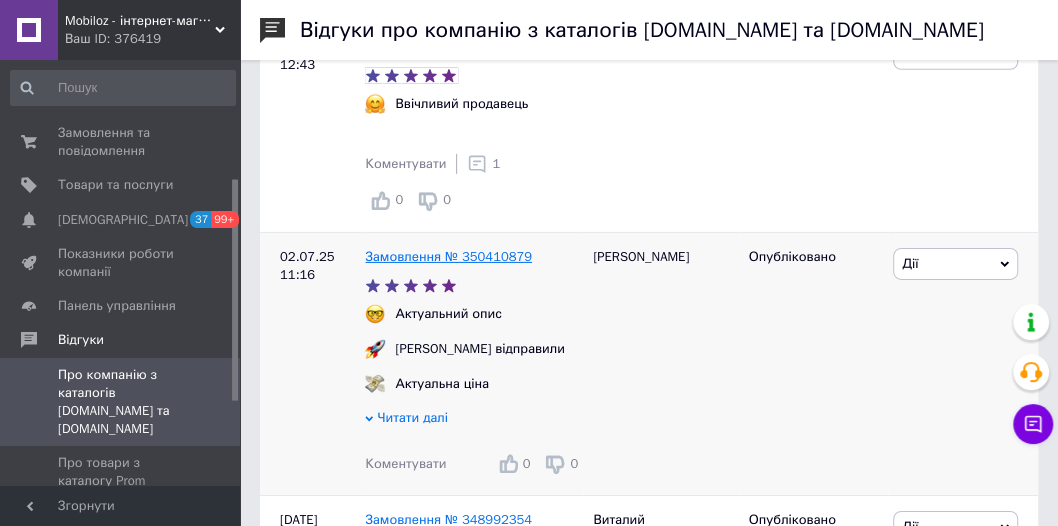 scroll, scrollTop: 2400, scrollLeft: 0, axis: vertical 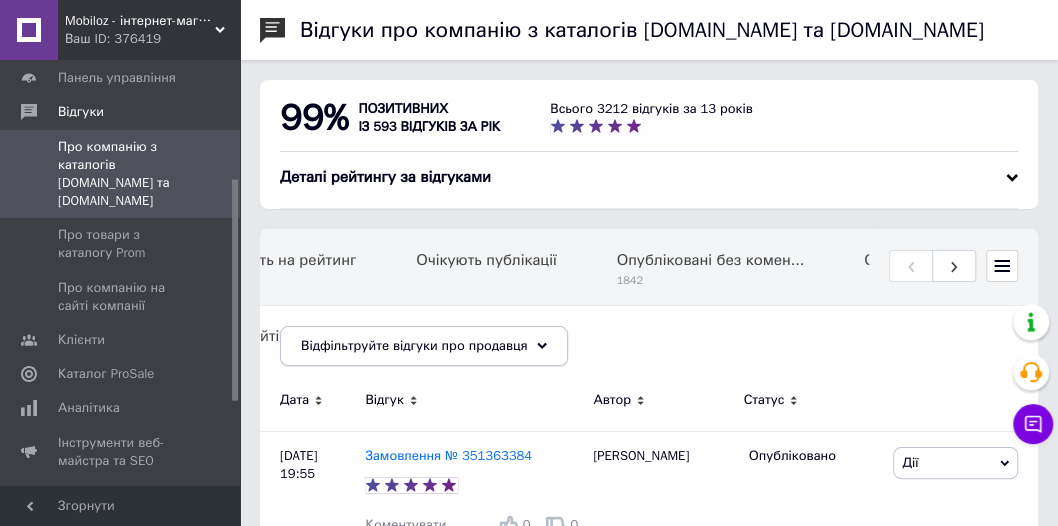 click on "Відфільтруйте відгуки про продавця" at bounding box center (414, 345) 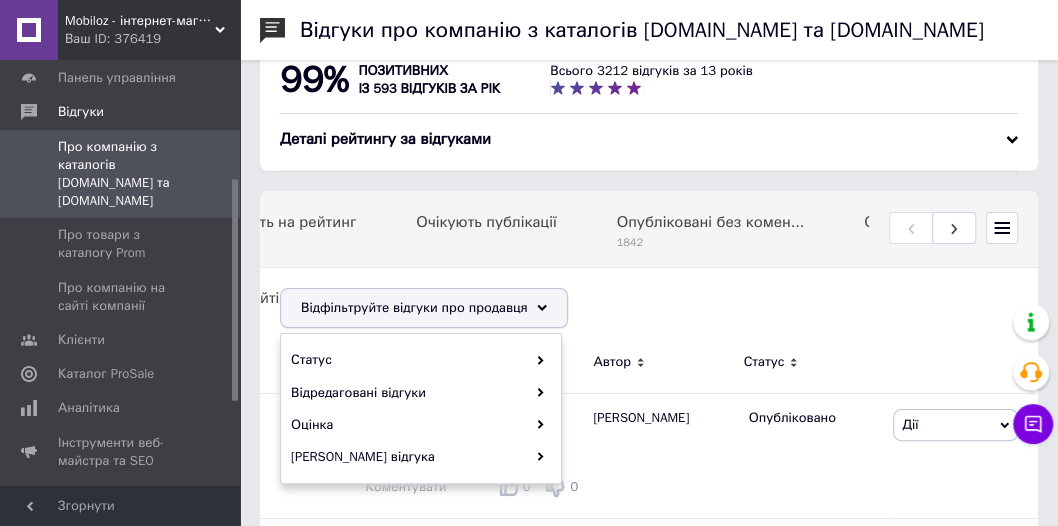 scroll, scrollTop: 57, scrollLeft: 0, axis: vertical 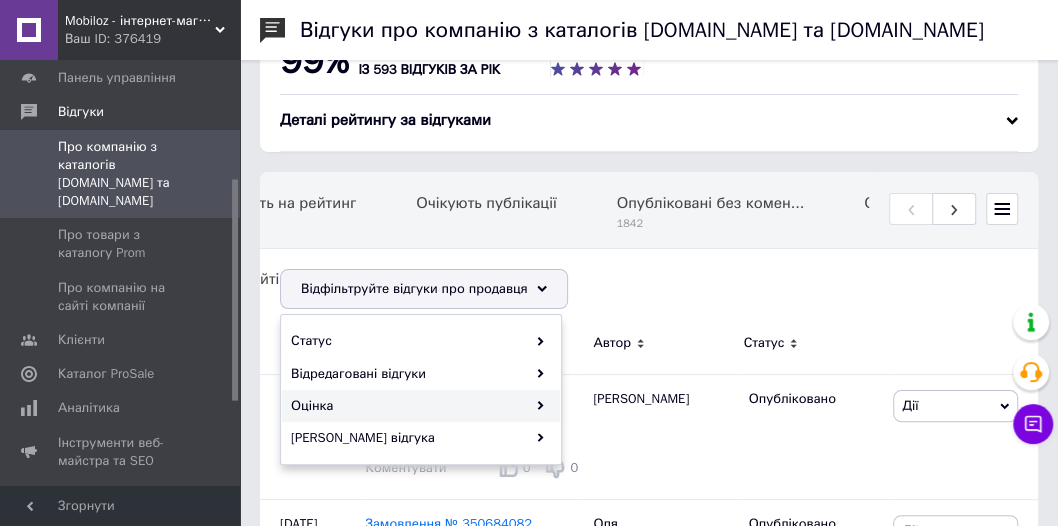 click on "Оцінка" at bounding box center [421, 406] 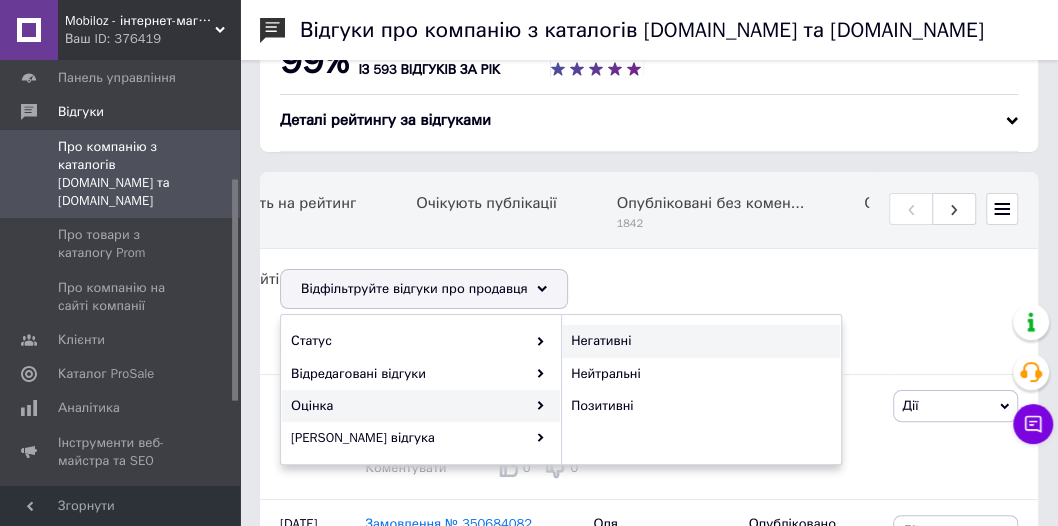 click on "Негативні" at bounding box center (698, 341) 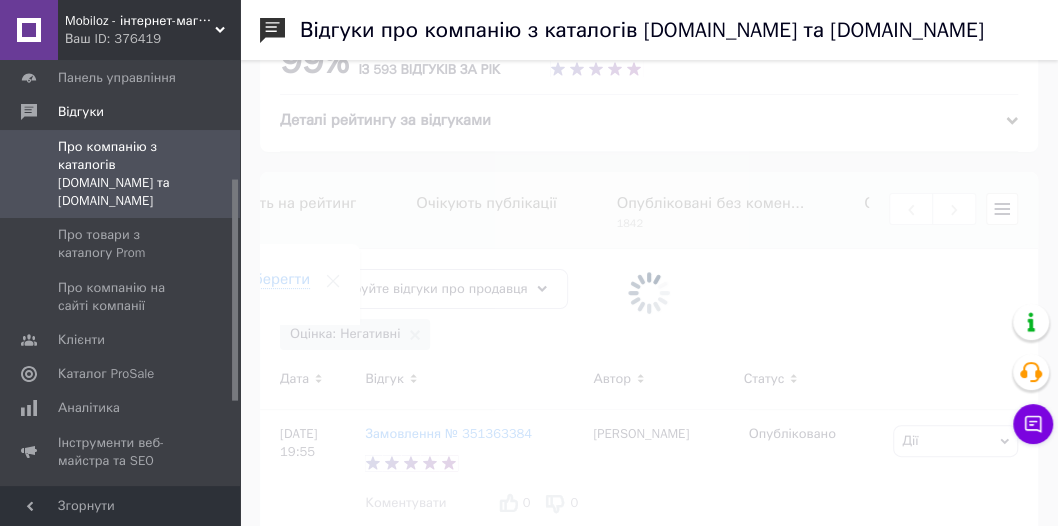 scroll, scrollTop: 0, scrollLeft: 841, axis: horizontal 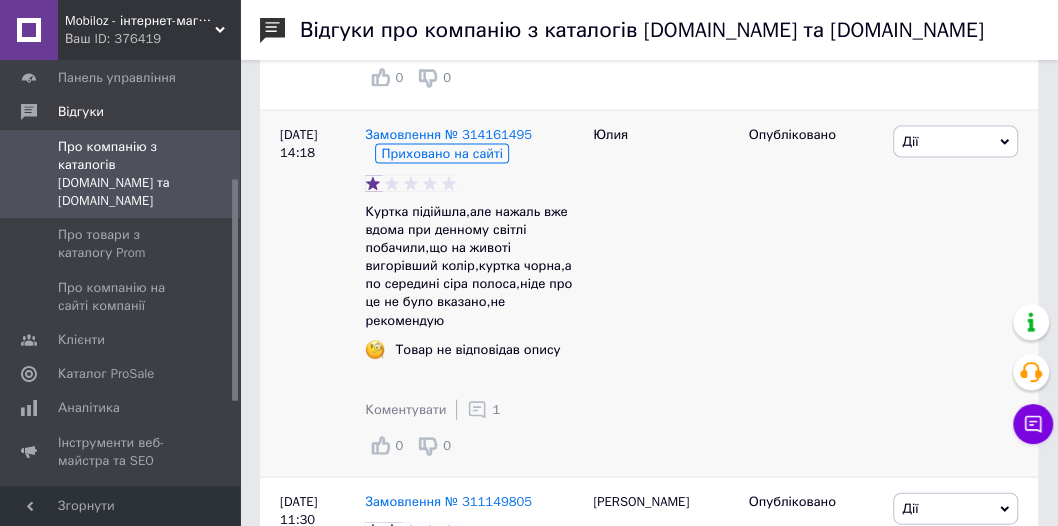 click 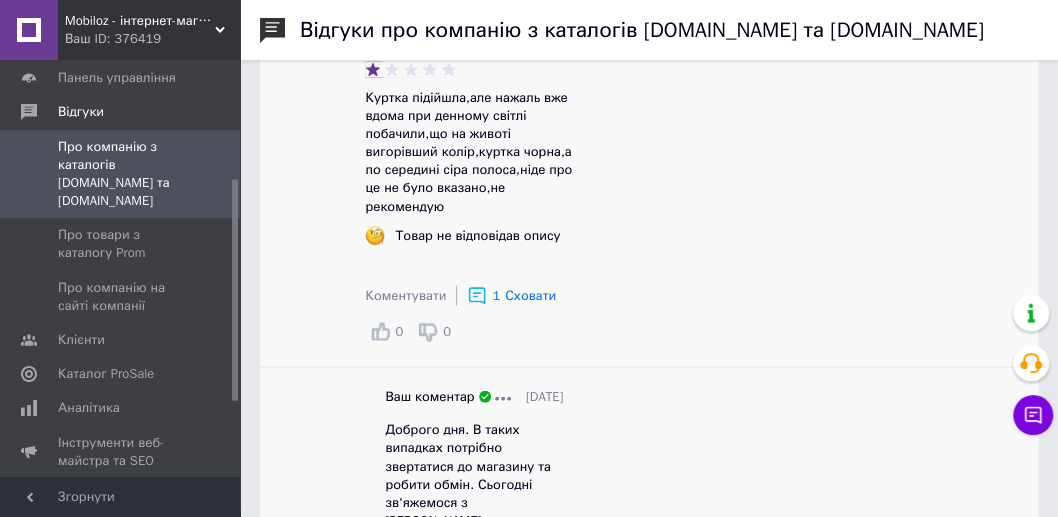 scroll, scrollTop: 1942, scrollLeft: 0, axis: vertical 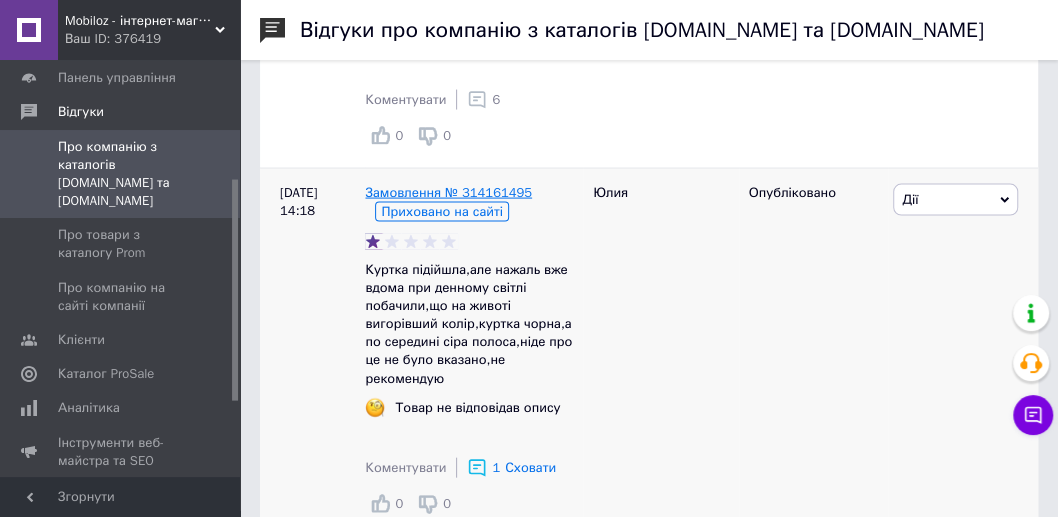 click on "Замовлення № 314161495" at bounding box center [448, 192] 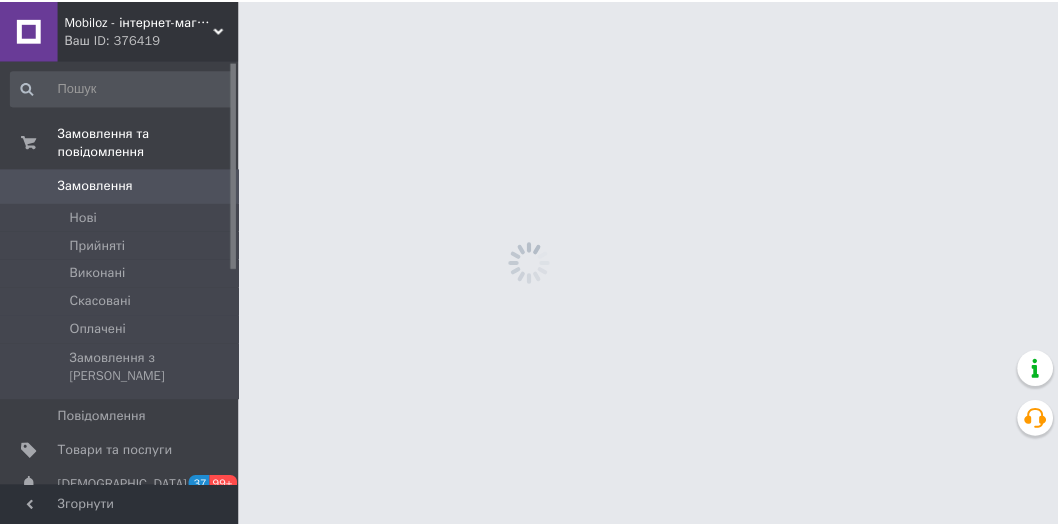 scroll, scrollTop: 0, scrollLeft: 0, axis: both 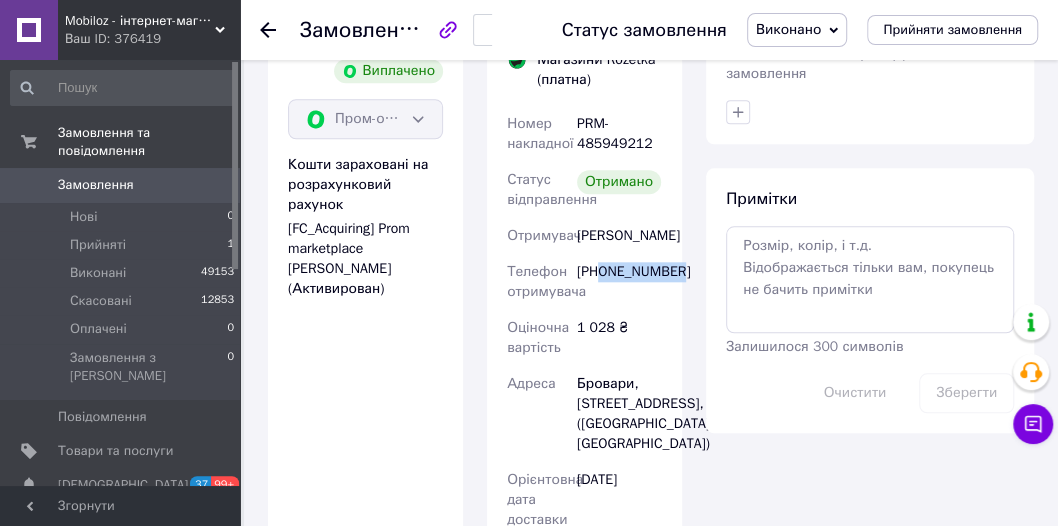 drag, startPoint x: 676, startPoint y: 292, endPoint x: 602, endPoint y: 292, distance: 74 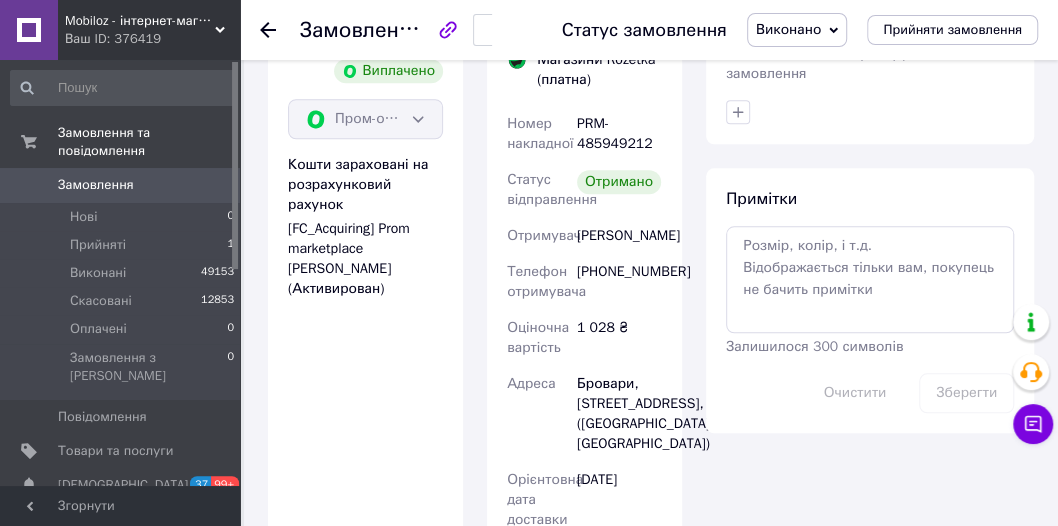 click on "Оплата Виплачено Пром-оплата Кошти зараховані на розрахунковий рахунок [FC_Acquiring] Prom marketplace [PERSON_NAME] (Активирован)" at bounding box center [365, 439] 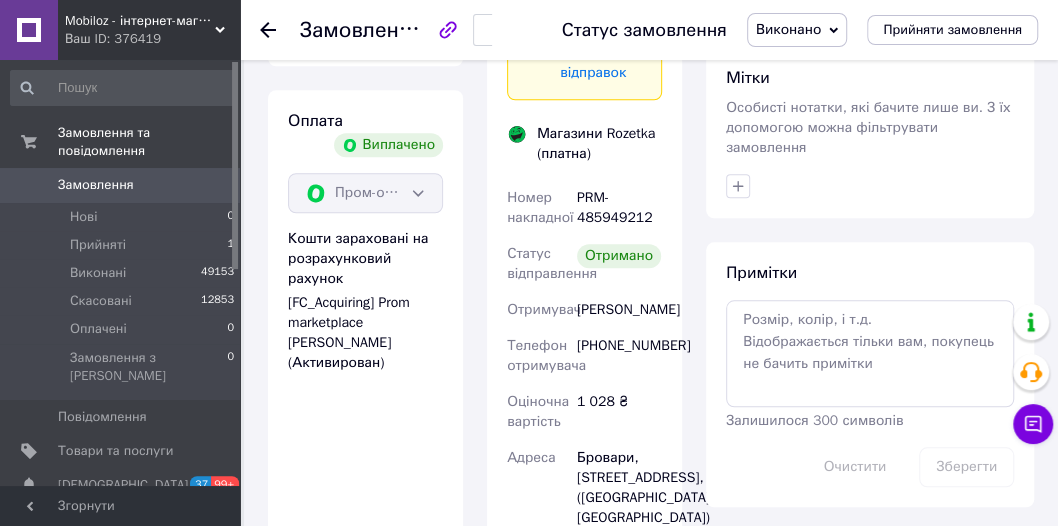 scroll, scrollTop: 914, scrollLeft: 0, axis: vertical 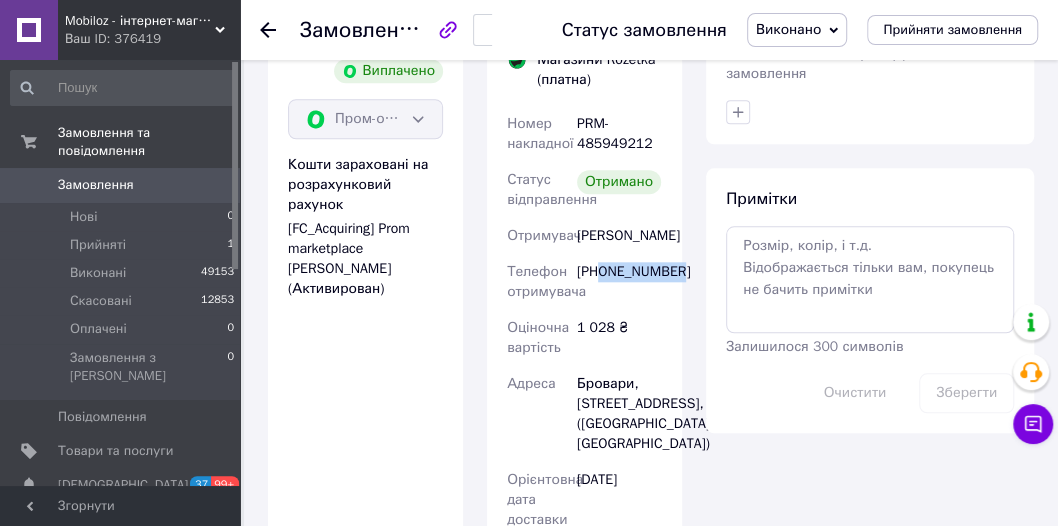 drag, startPoint x: 677, startPoint y: 292, endPoint x: 604, endPoint y: 295, distance: 73.061615 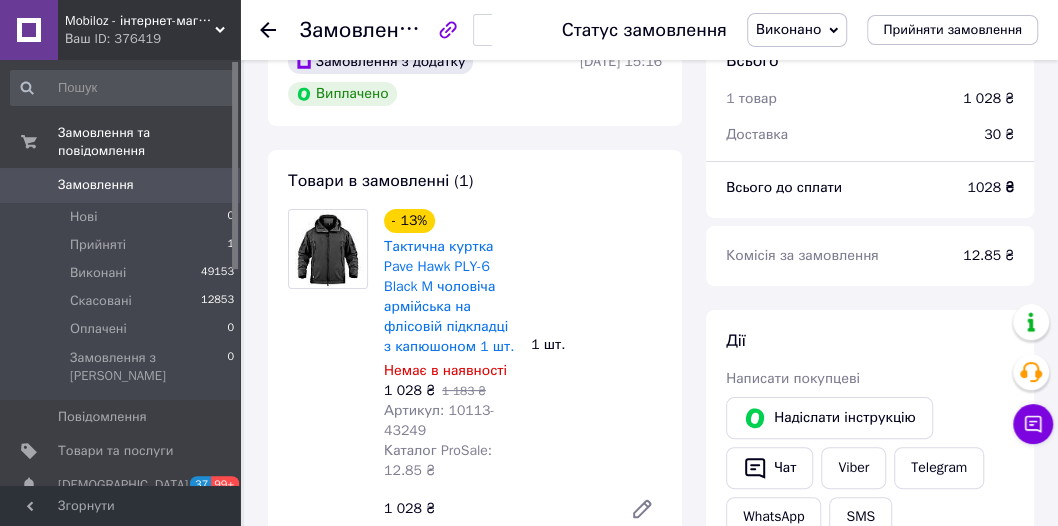 scroll, scrollTop: 114, scrollLeft: 0, axis: vertical 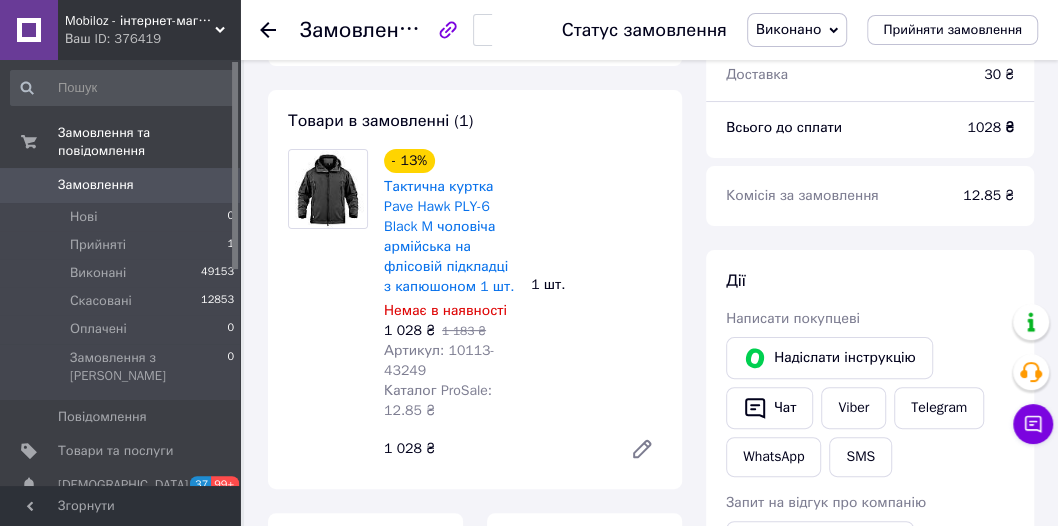 click at bounding box center [328, 309] 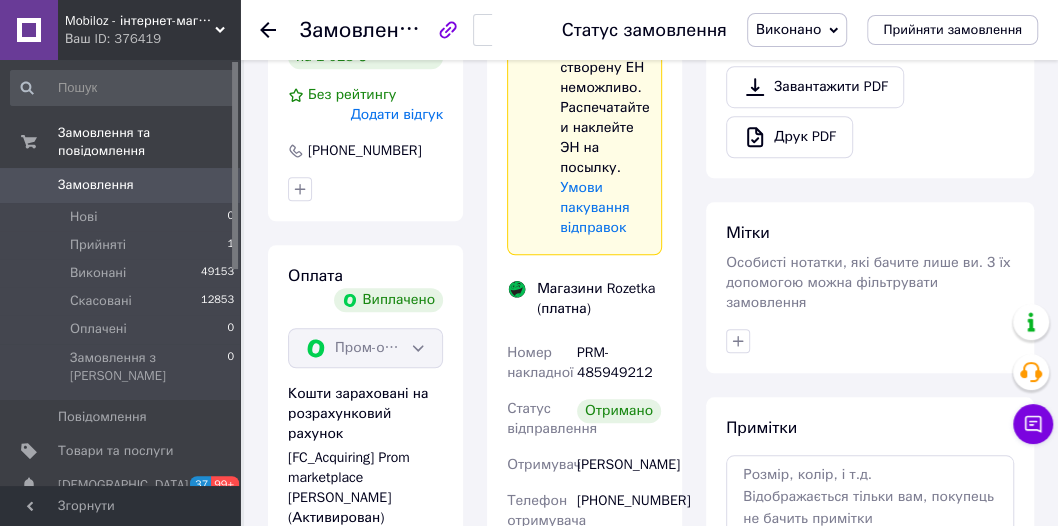 scroll, scrollTop: 742, scrollLeft: 0, axis: vertical 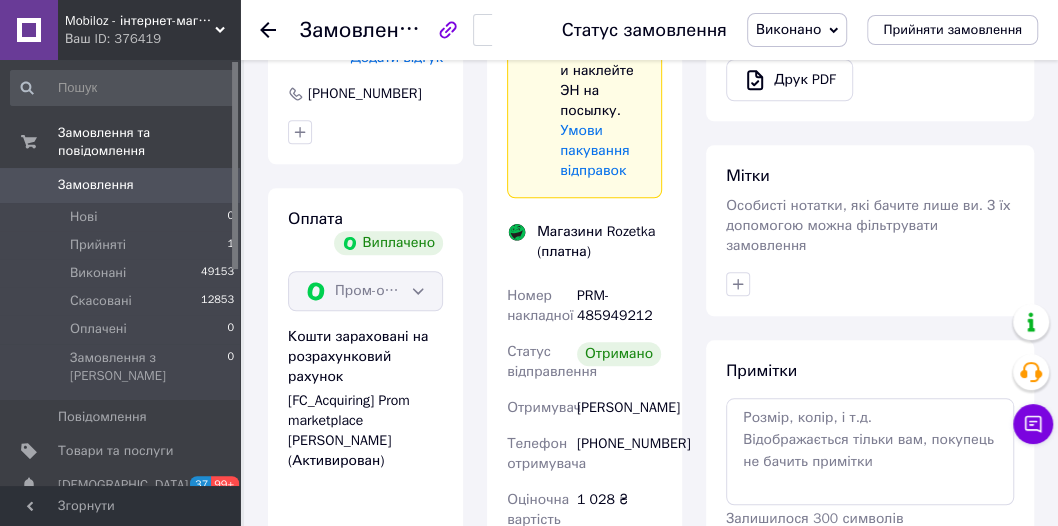 click on "Отримано" at bounding box center [619, 362] 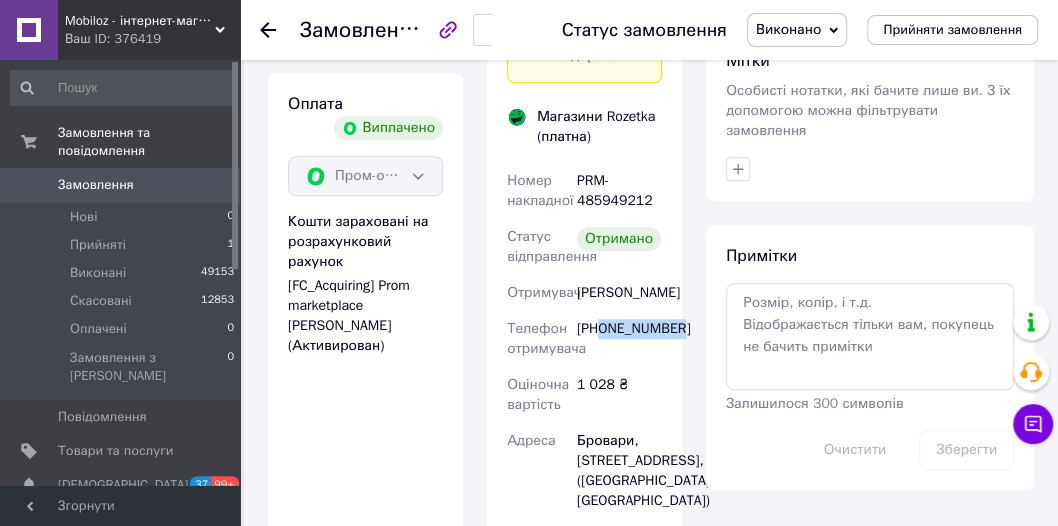 drag, startPoint x: 674, startPoint y: 352, endPoint x: 601, endPoint y: 356, distance: 73.109505 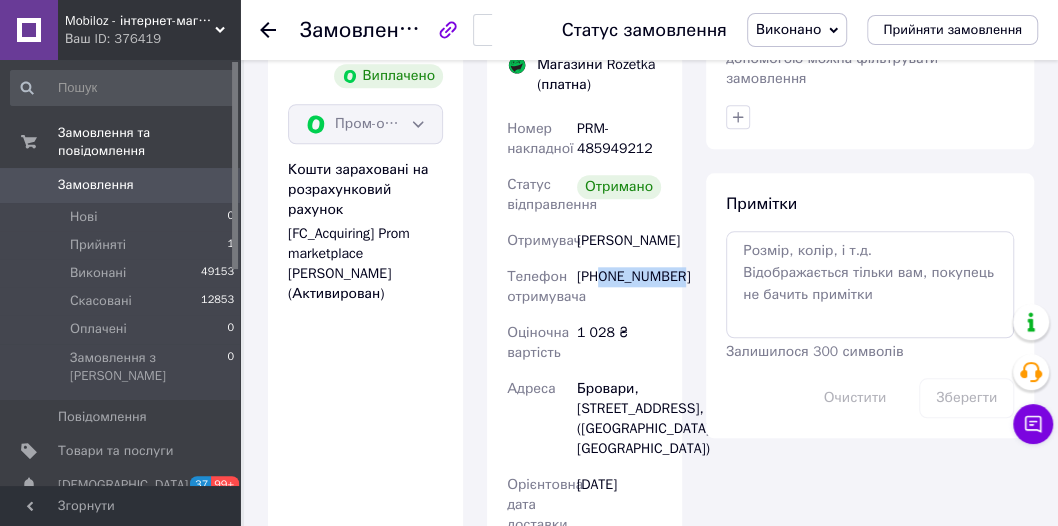 scroll, scrollTop: 914, scrollLeft: 0, axis: vertical 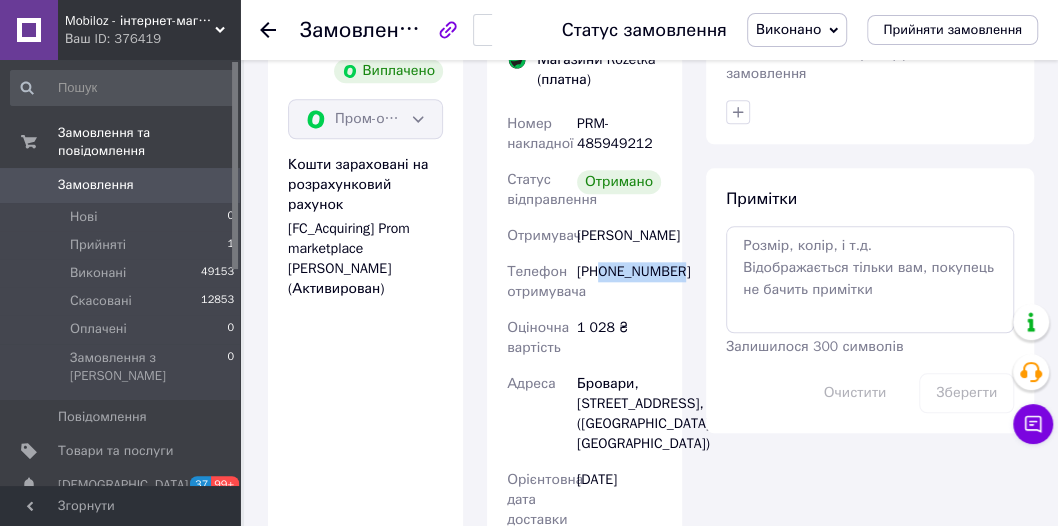 click on "Оплата Виплачено Пром-оплата Кошти зараховані на розрахунковий рахунок [FC_Acquiring] Prom marketplace [PERSON_NAME] (Активирован)" at bounding box center [365, 439] 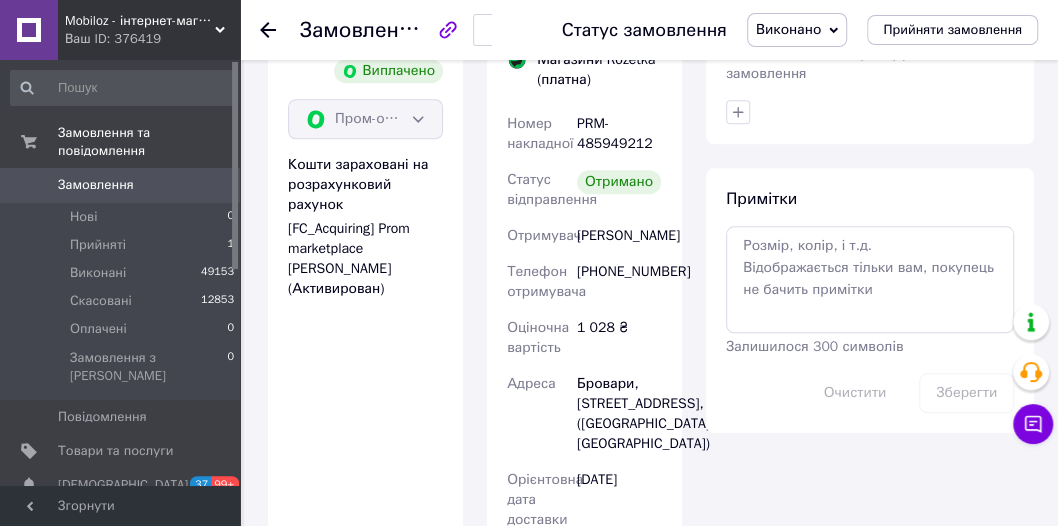 click on "Оплата Виплачено Пром-оплата Кошти зараховані на розрахунковий рахунок [FC_Acquiring] Prom marketplace [PERSON_NAME] (Активирован)" at bounding box center (365, 439) 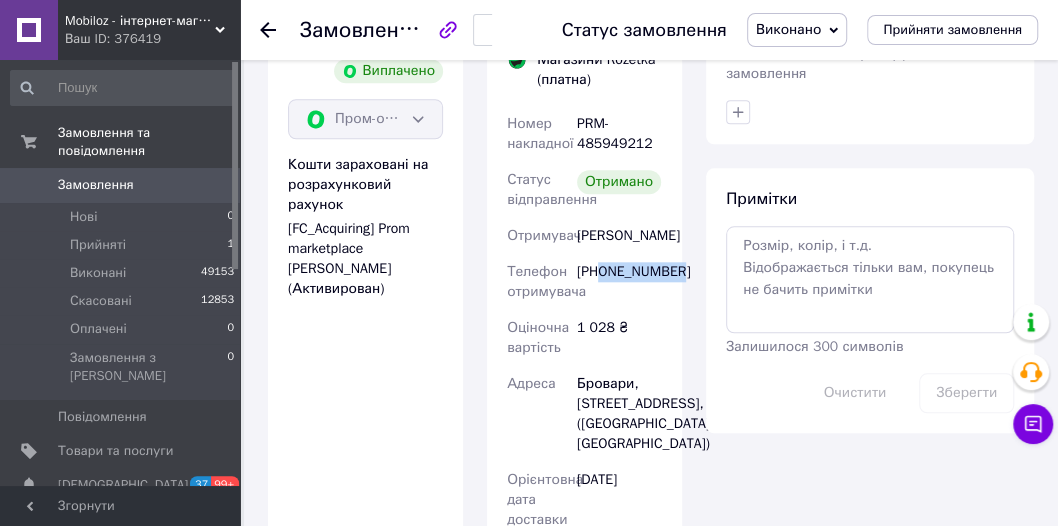 drag, startPoint x: 678, startPoint y: 293, endPoint x: 600, endPoint y: 292, distance: 78.00641 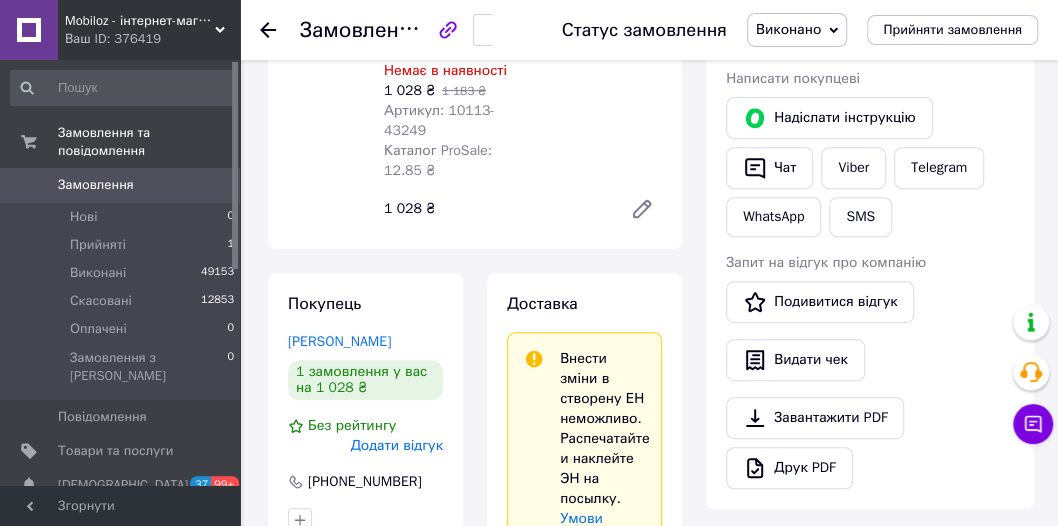 scroll, scrollTop: 342, scrollLeft: 0, axis: vertical 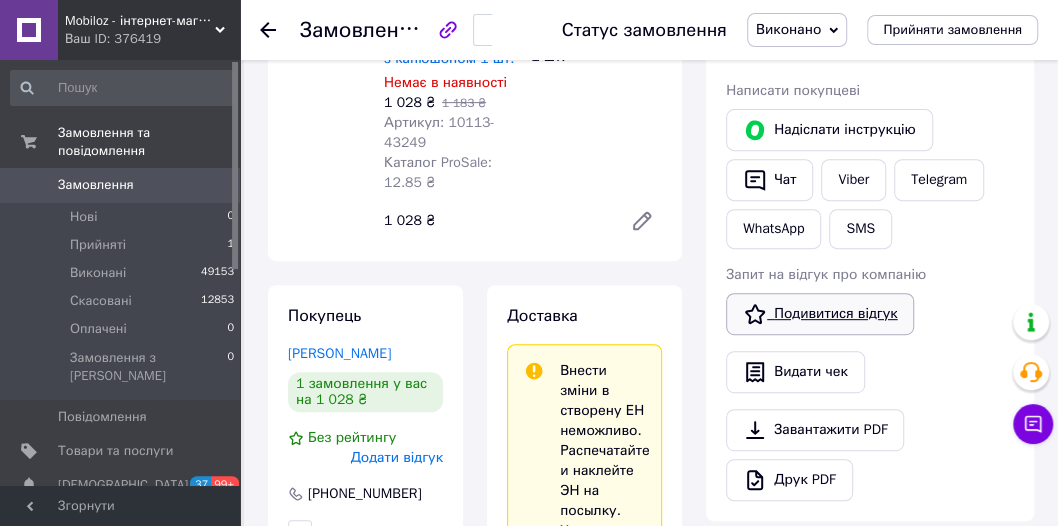 click on "Подивитися відгук" at bounding box center [820, 314] 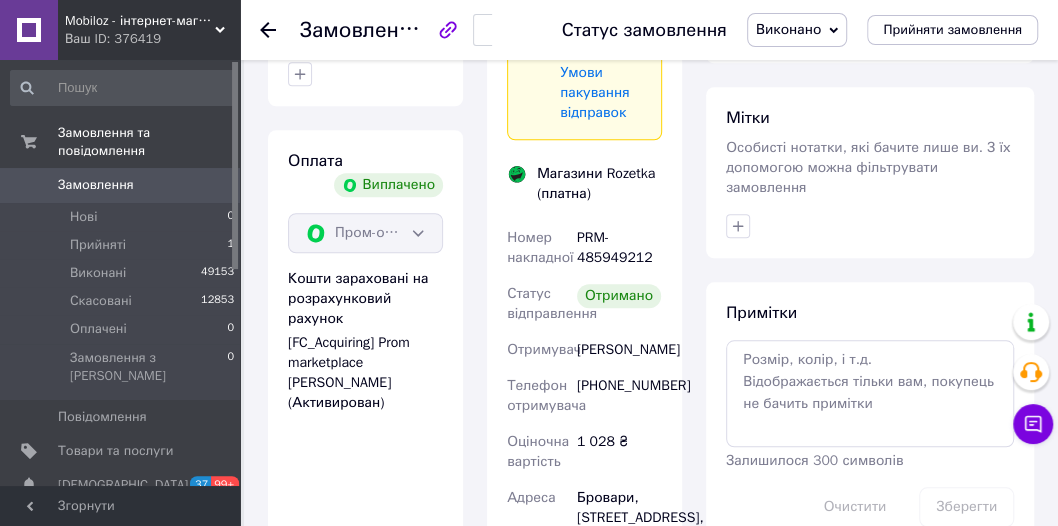 scroll, scrollTop: 857, scrollLeft: 0, axis: vertical 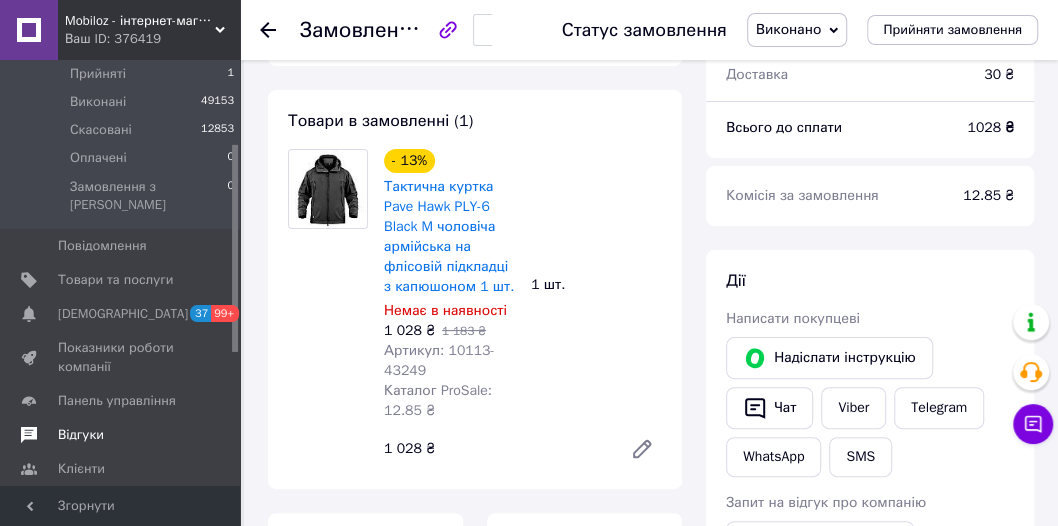 click on "Відгуки" at bounding box center (81, 435) 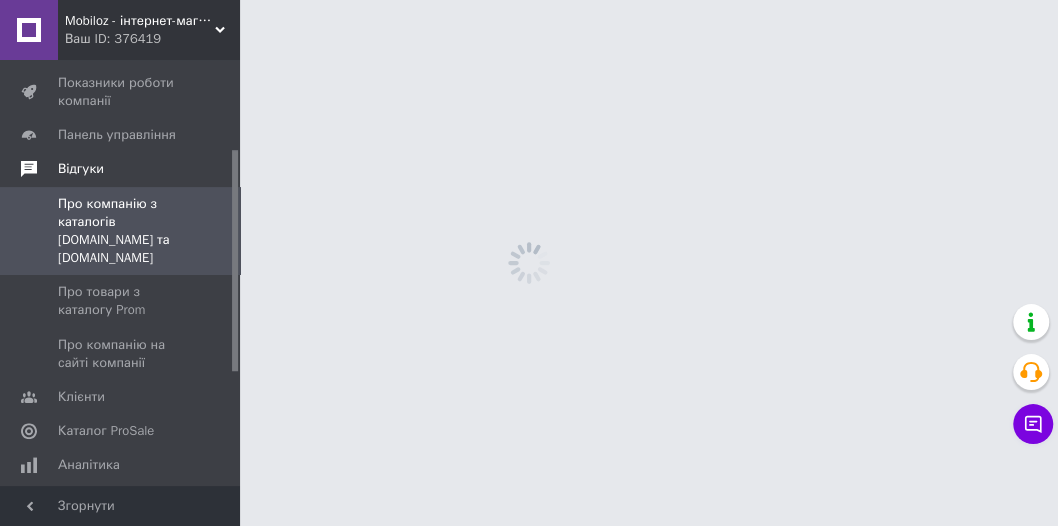scroll, scrollTop: 0, scrollLeft: 0, axis: both 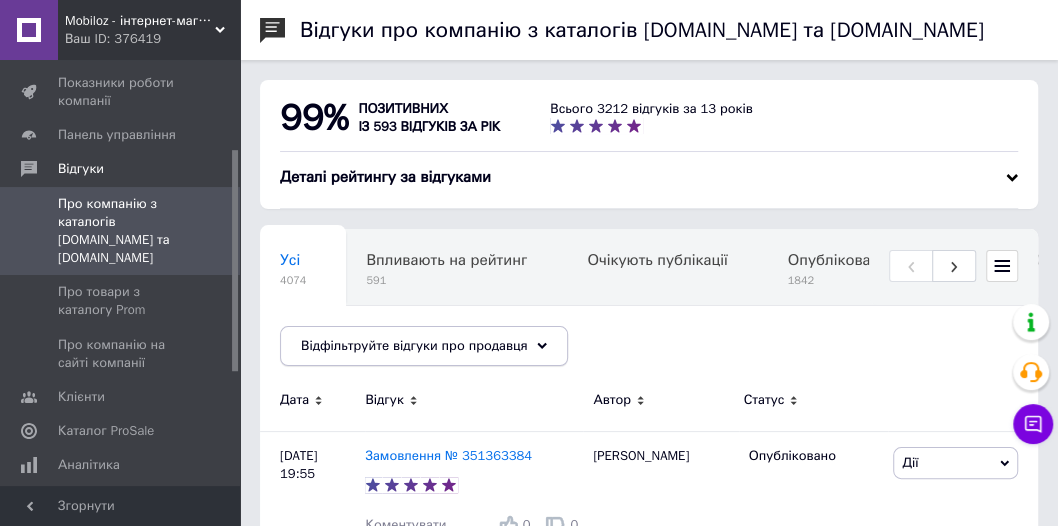 click on "Відфільтруйте відгуки про продавця" at bounding box center [424, 346] 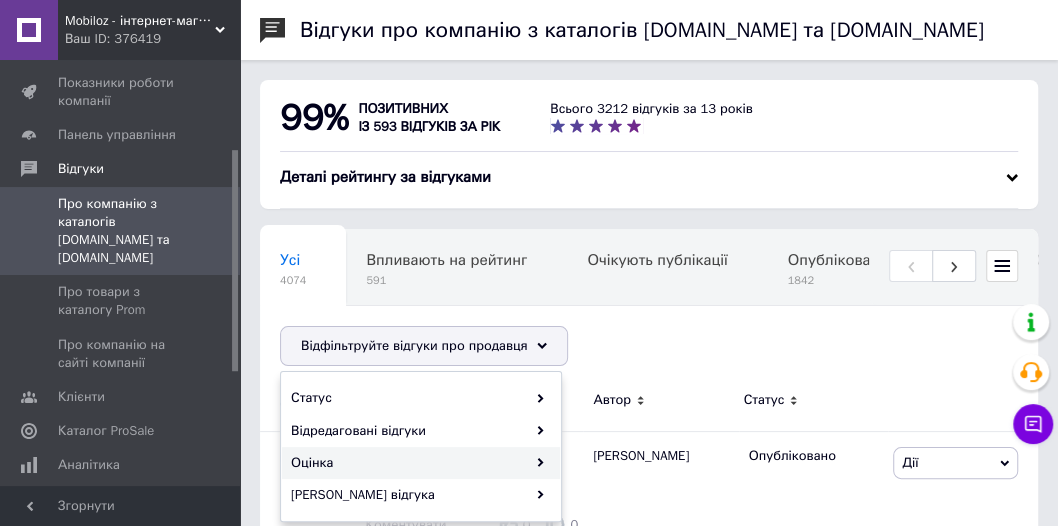 click on "Оцінка" at bounding box center [421, 463] 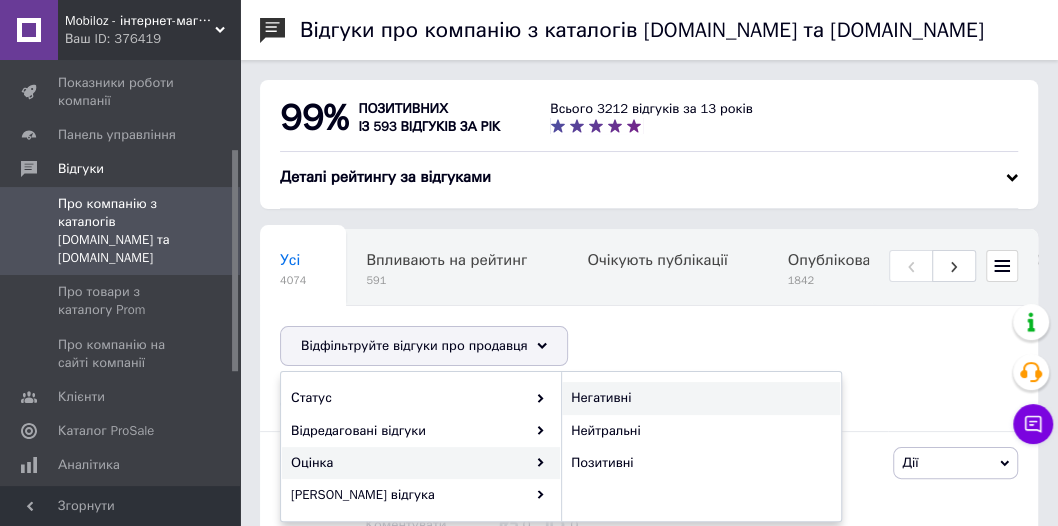 click on "Негативні" at bounding box center (701, 398) 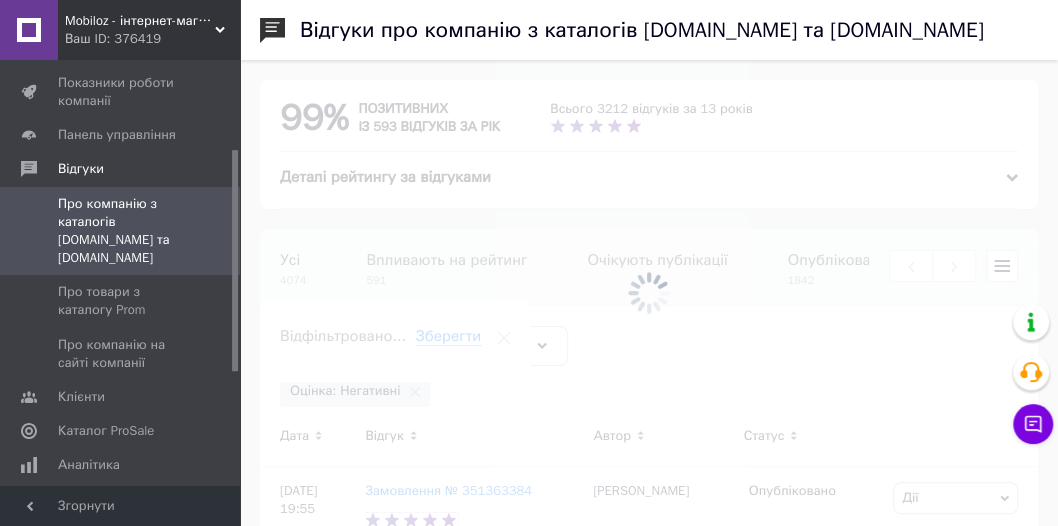 scroll, scrollTop: 0, scrollLeft: 841, axis: horizontal 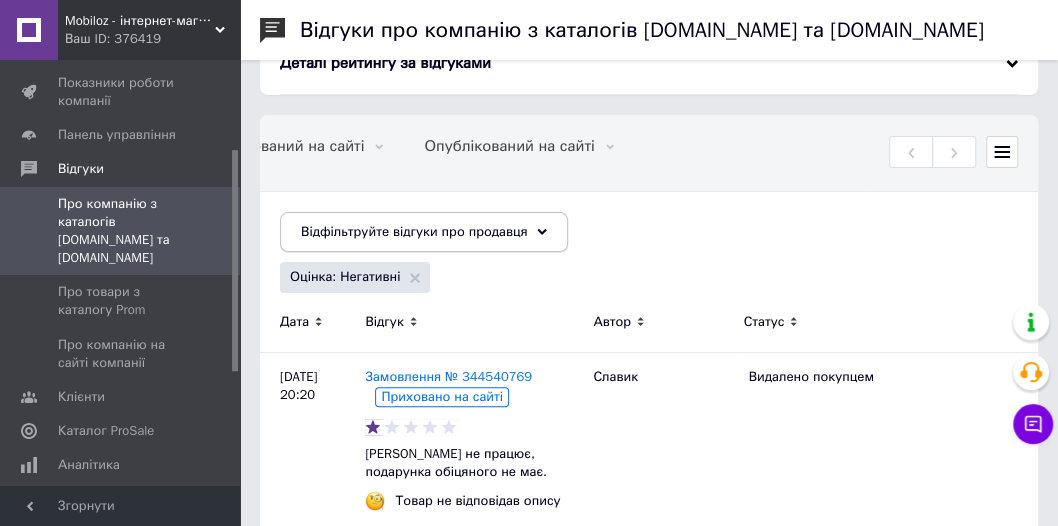 click on "Відфільтруйте відгуки про продавця" at bounding box center (414, 231) 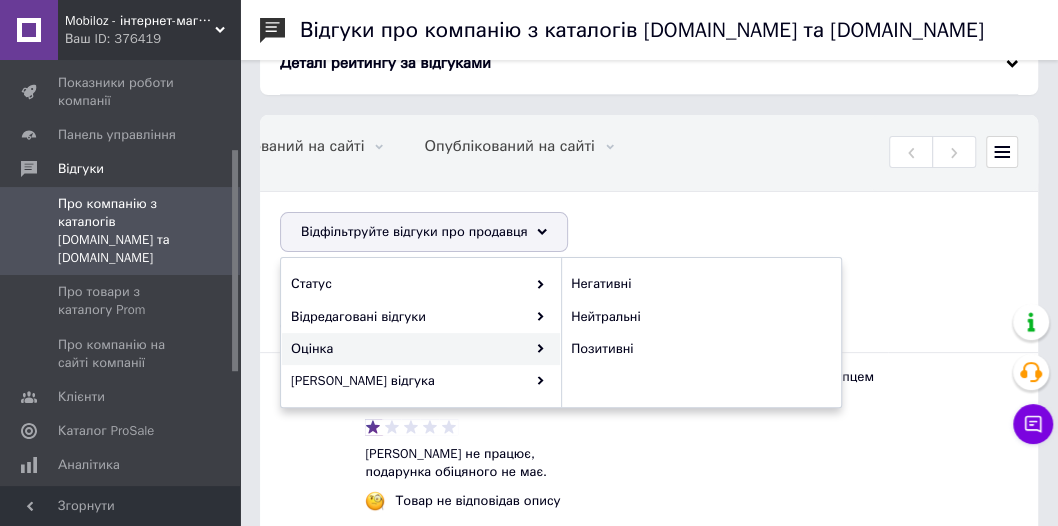 click on "Оцінка" at bounding box center [421, 349] 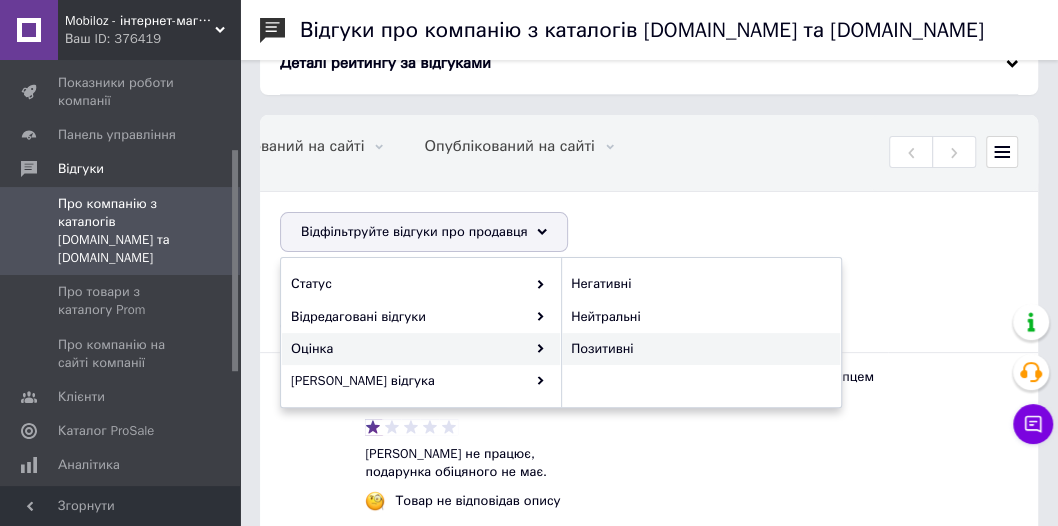 click on "Позитивні" at bounding box center (698, 349) 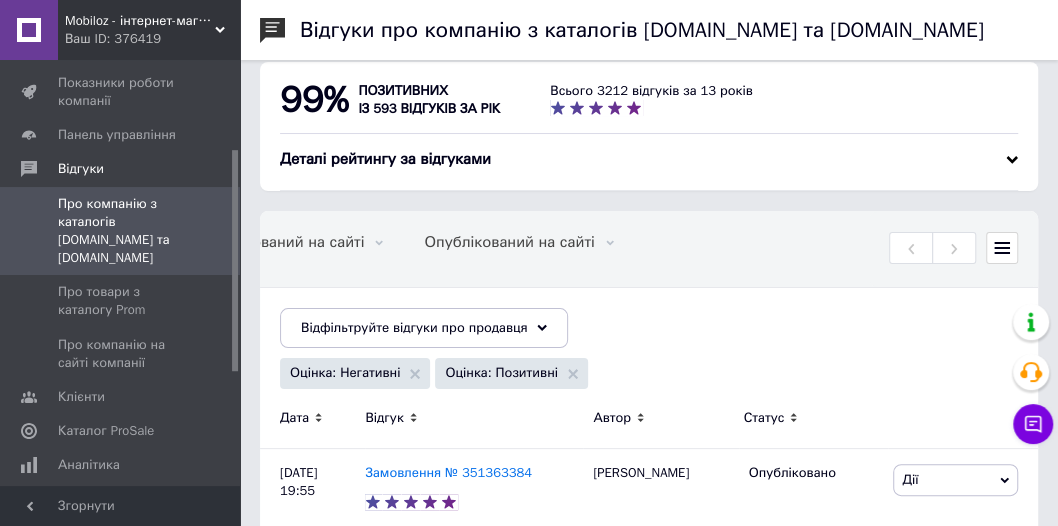 scroll, scrollTop: 0, scrollLeft: 0, axis: both 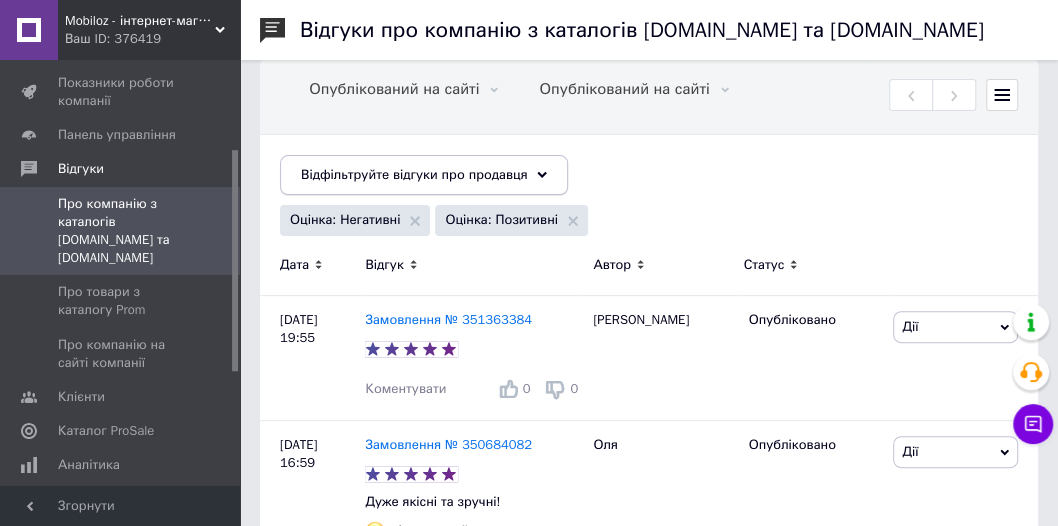 click on "Відфільтруйте відгуки про продавця" at bounding box center (414, 174) 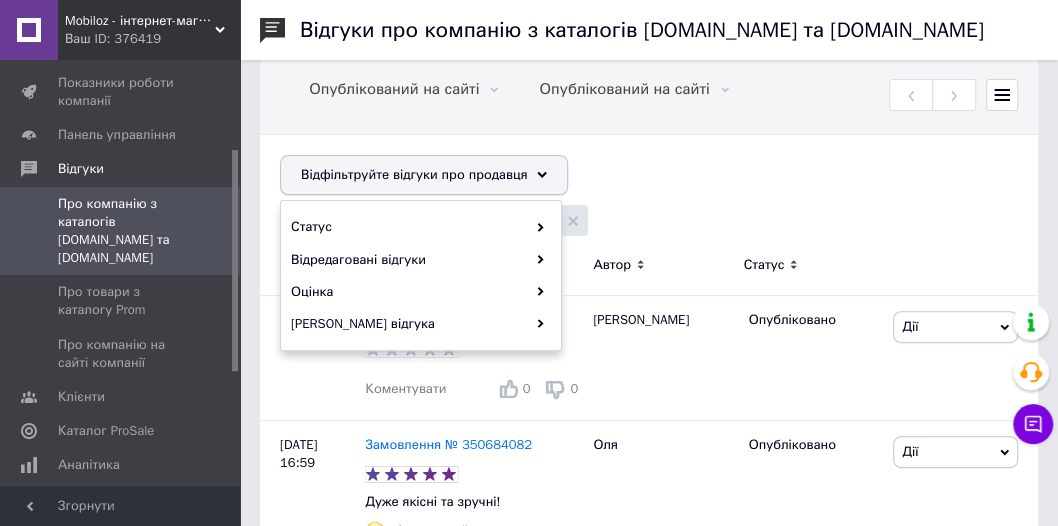 scroll, scrollTop: 0, scrollLeft: 841, axis: horizontal 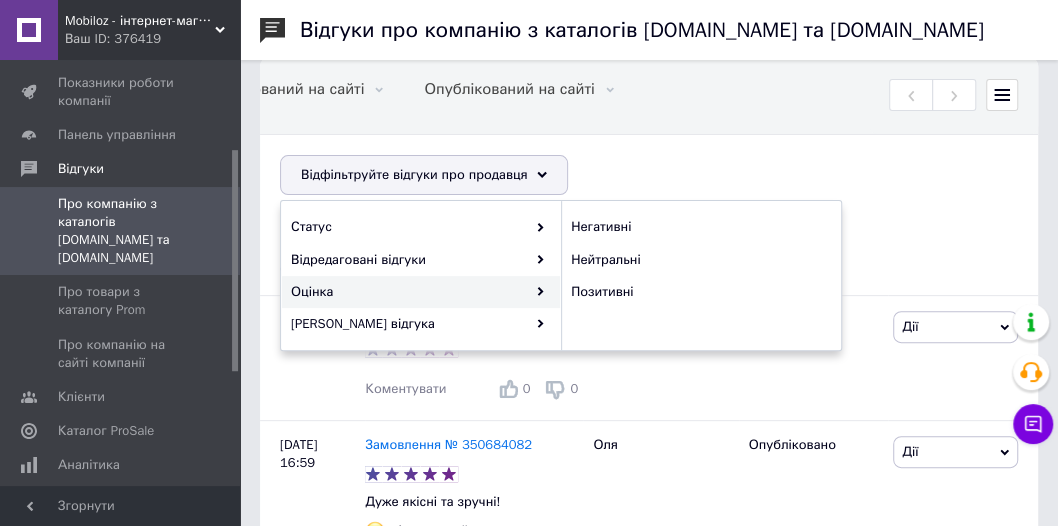 click on "Оцінка" at bounding box center [421, 292] 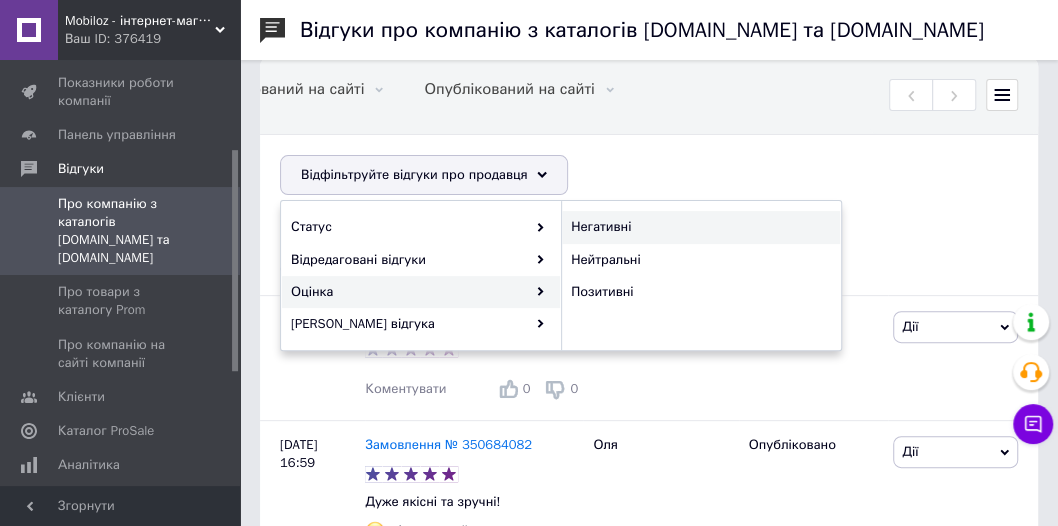 click on "Негативні" at bounding box center [698, 227] 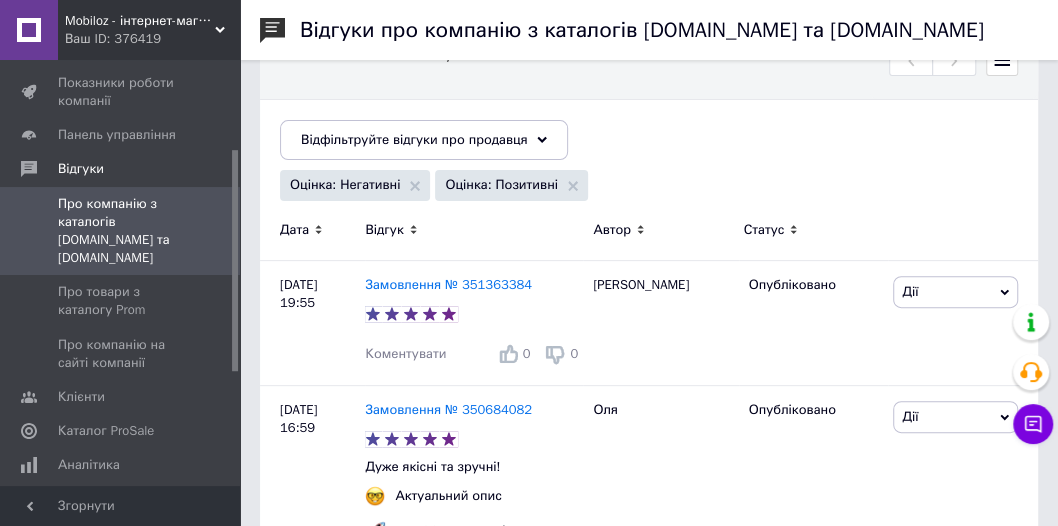 scroll, scrollTop: 114, scrollLeft: 0, axis: vertical 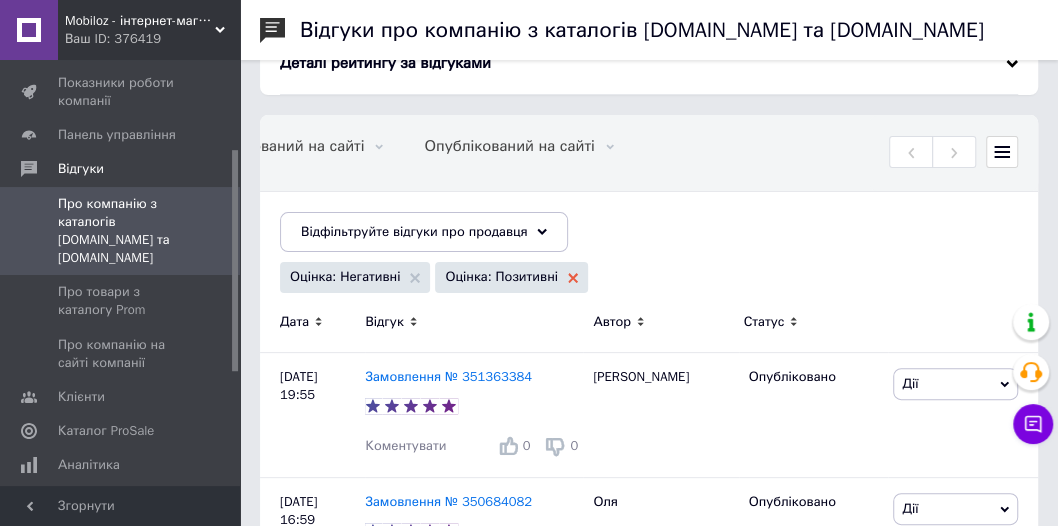 click 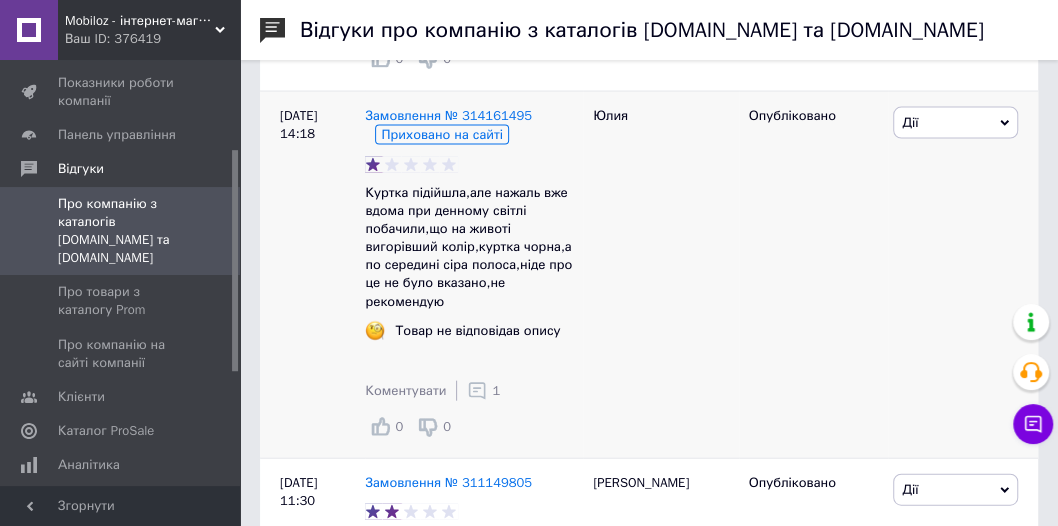 scroll, scrollTop: 2000, scrollLeft: 0, axis: vertical 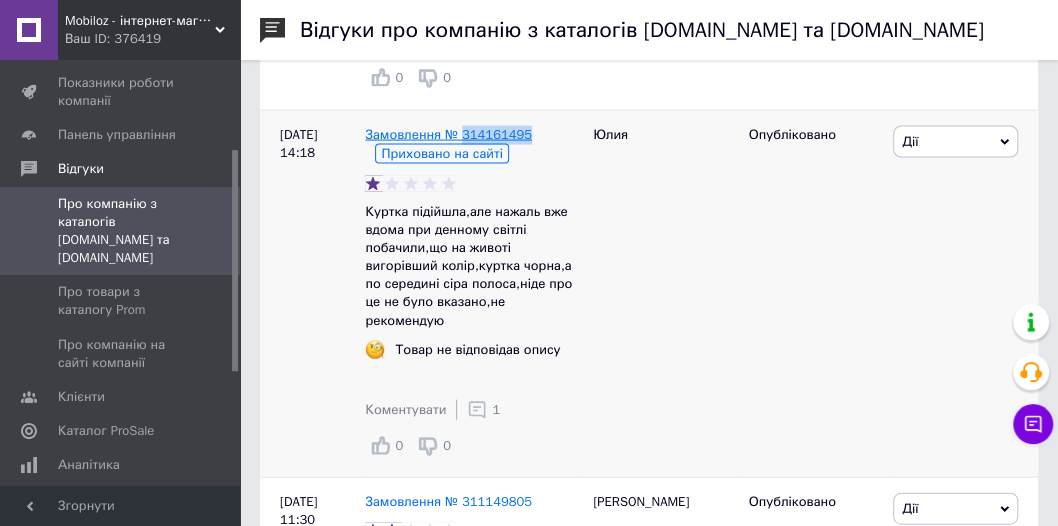drag, startPoint x: 528, startPoint y: 121, endPoint x: 461, endPoint y: 124, distance: 67.06713 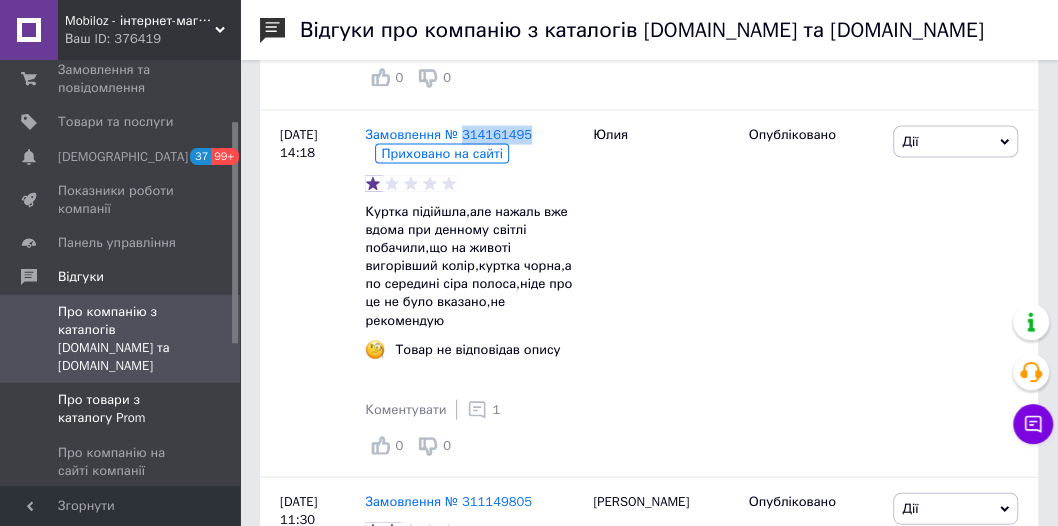 scroll, scrollTop: 0, scrollLeft: 0, axis: both 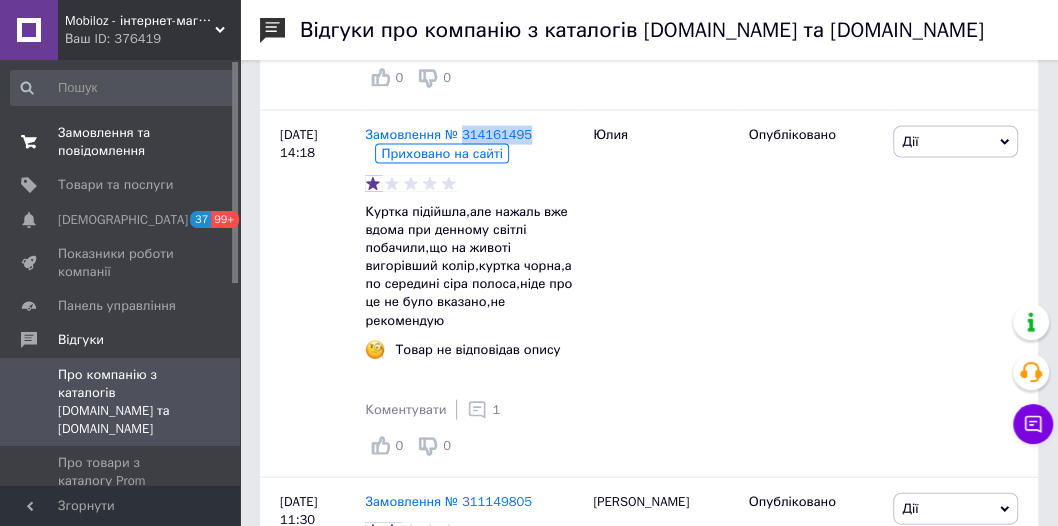 click on "Замовлення та повідомлення" at bounding box center [121, 142] 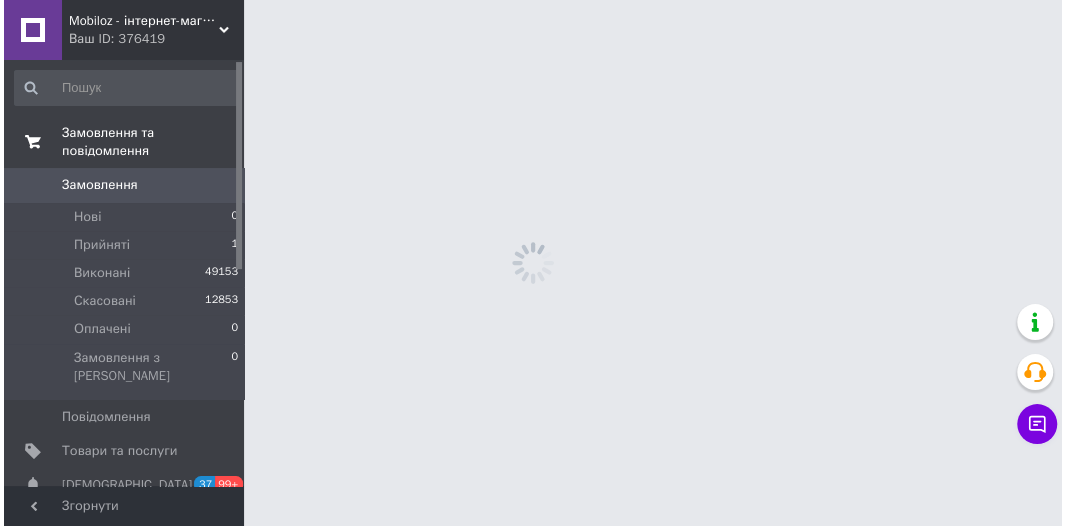 scroll, scrollTop: 0, scrollLeft: 0, axis: both 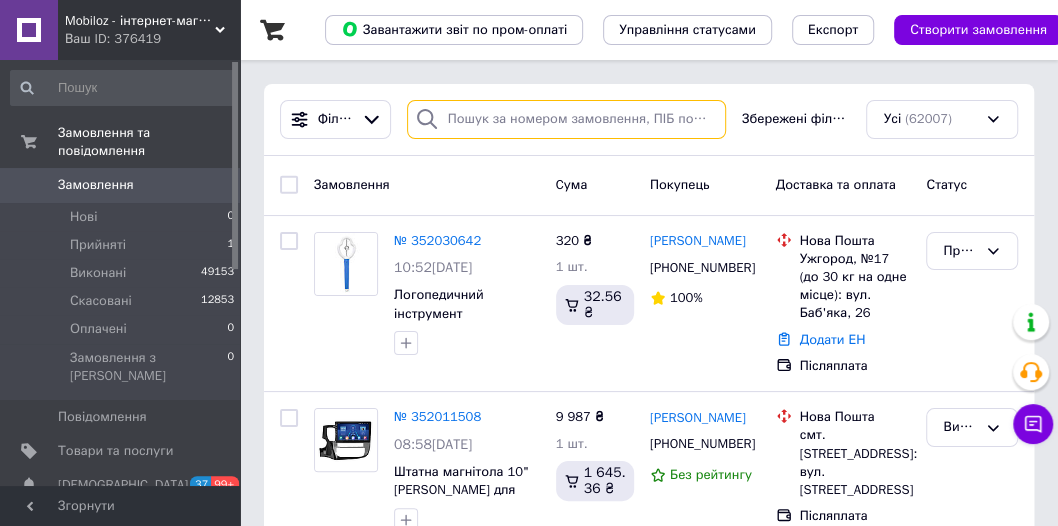 click at bounding box center (566, 119) 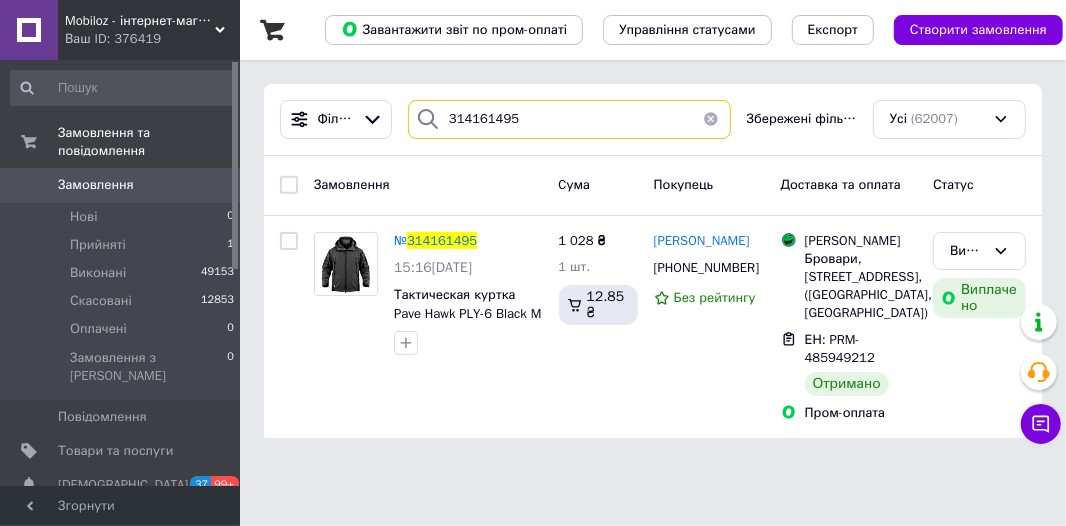 type on "314161495" 